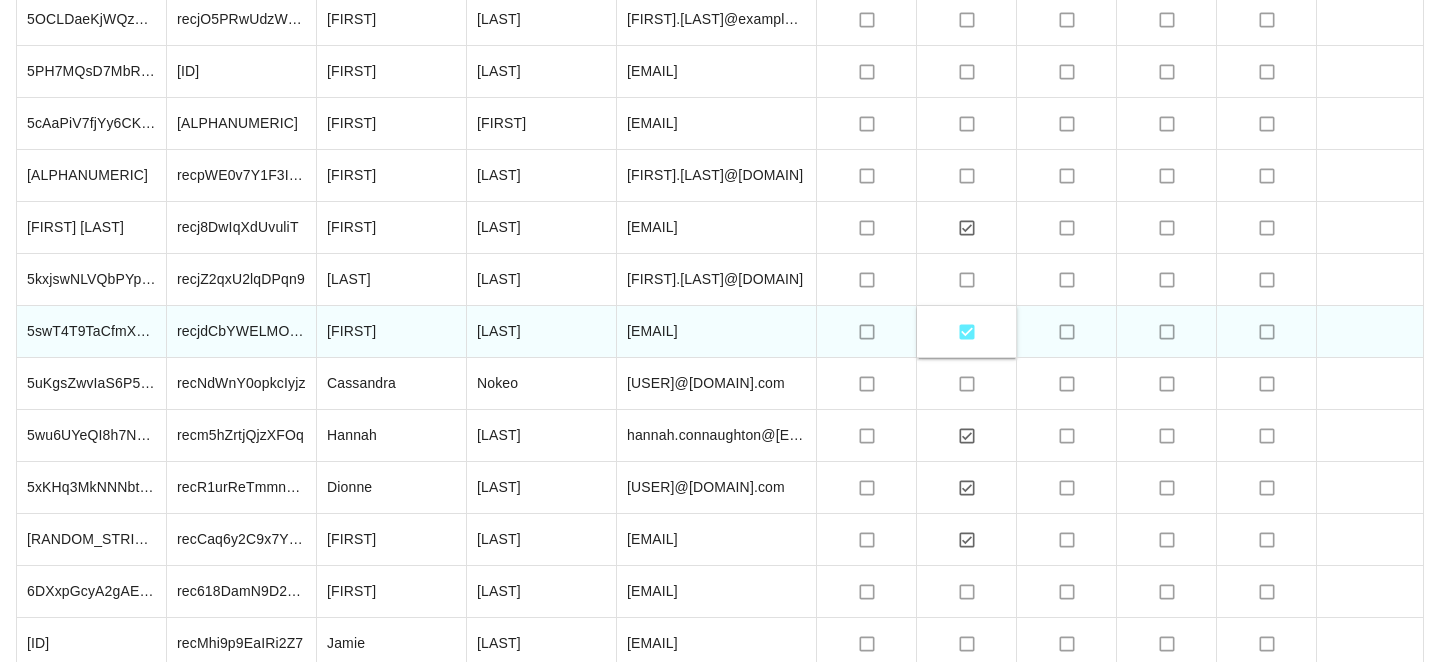 scroll, scrollTop: 5315, scrollLeft: 0, axis: vertical 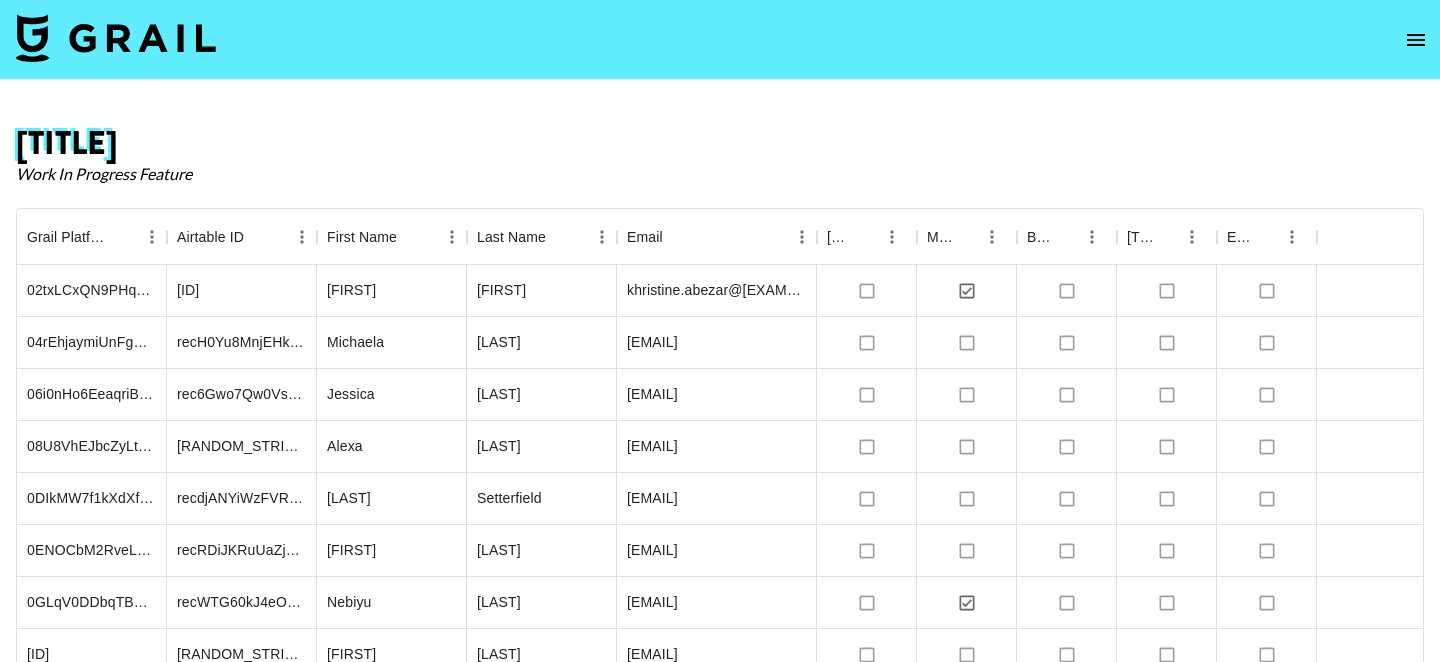 click 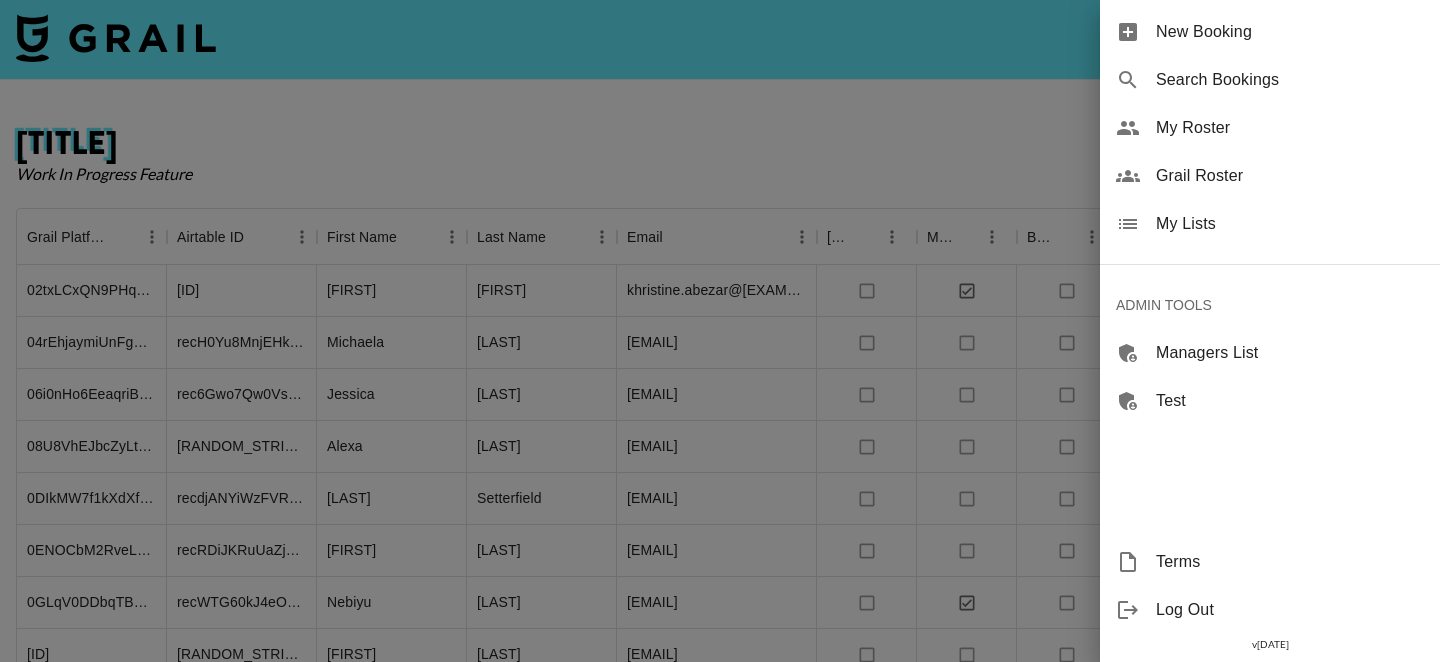 click on "My Roster" at bounding box center (1290, 128) 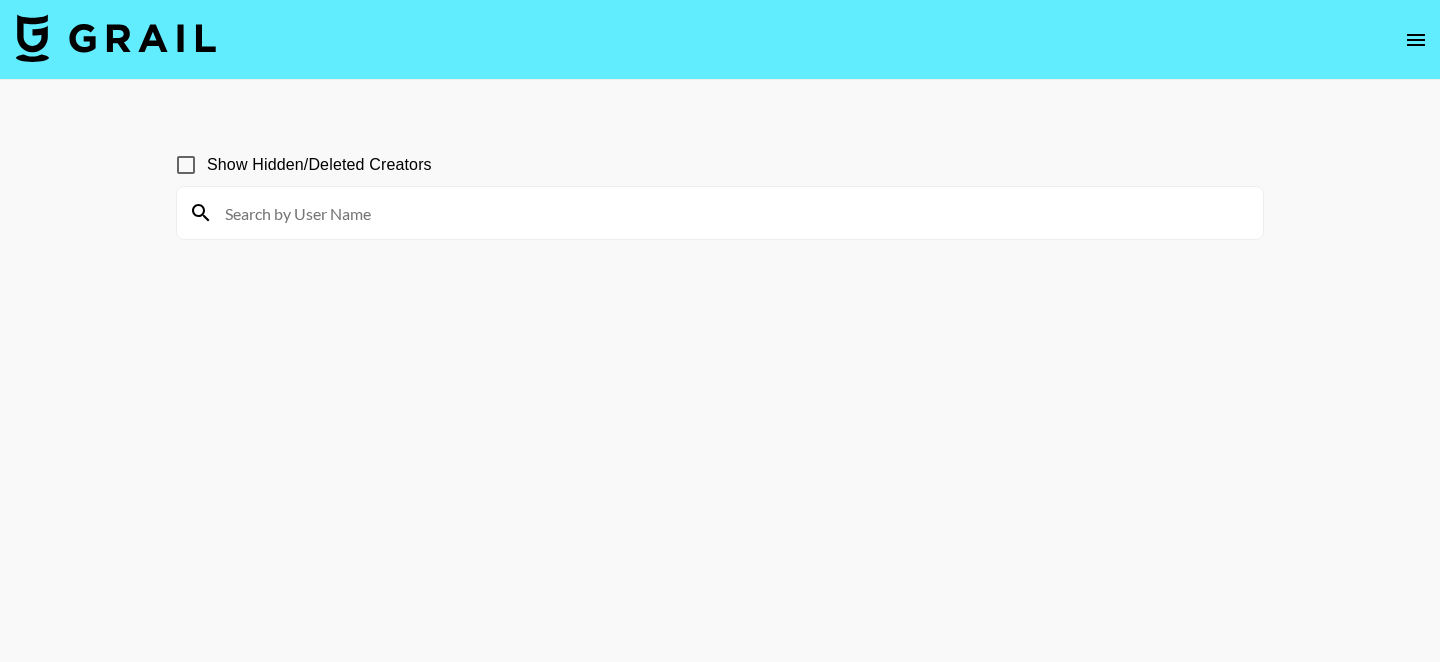 click at bounding box center [732, 213] 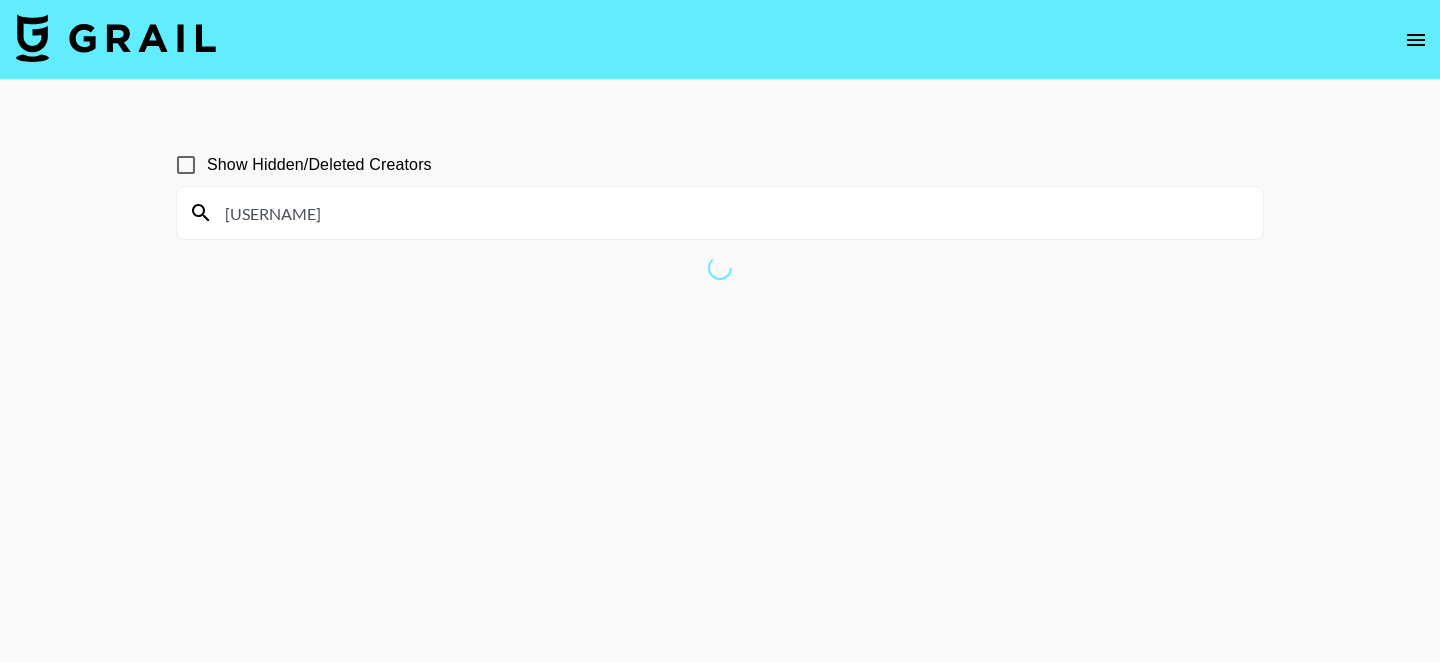 type on "[USERNAME]" 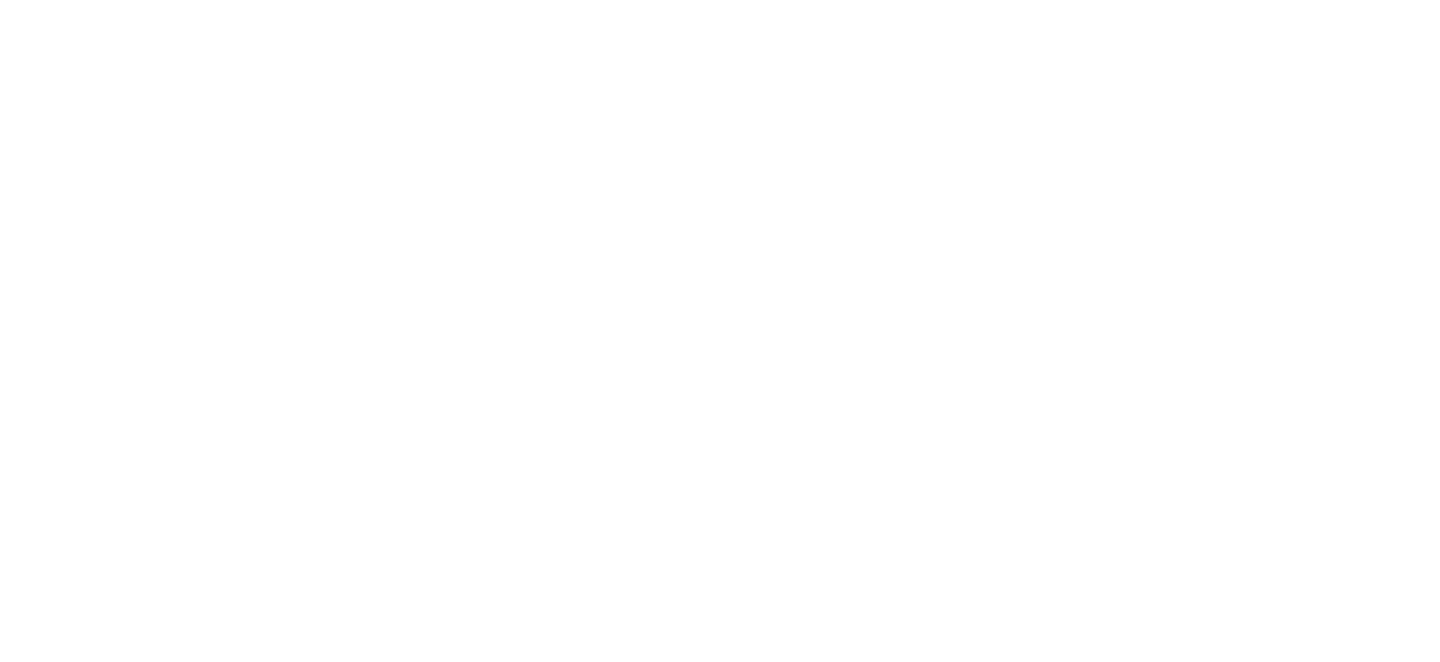 scroll, scrollTop: 0, scrollLeft: 0, axis: both 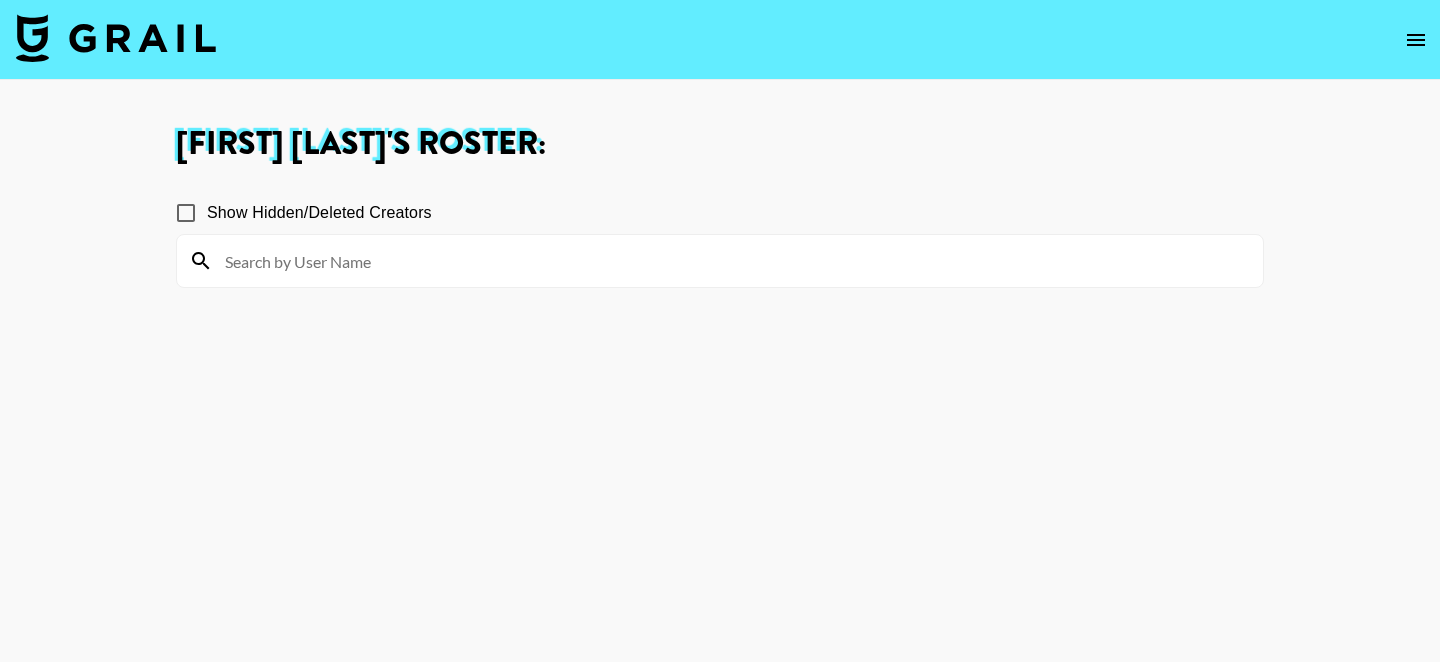 click 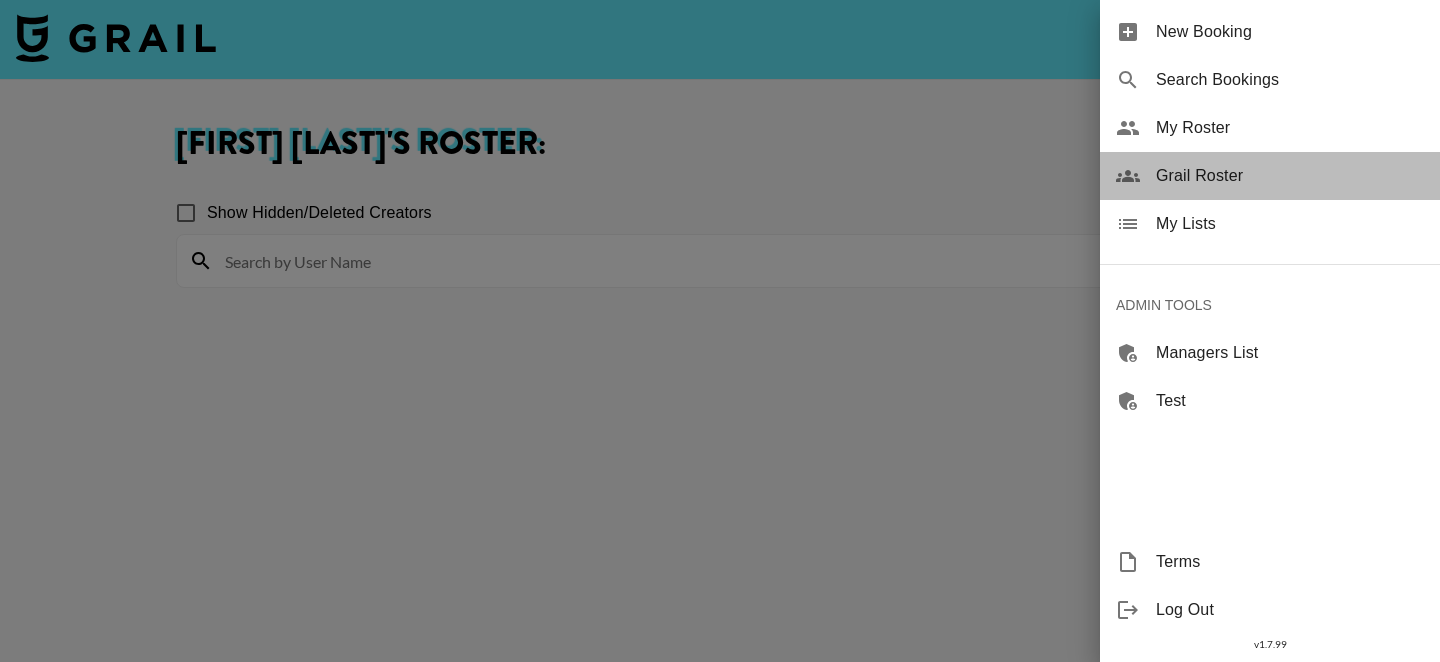 click on "Grail Roster" at bounding box center [1290, 176] 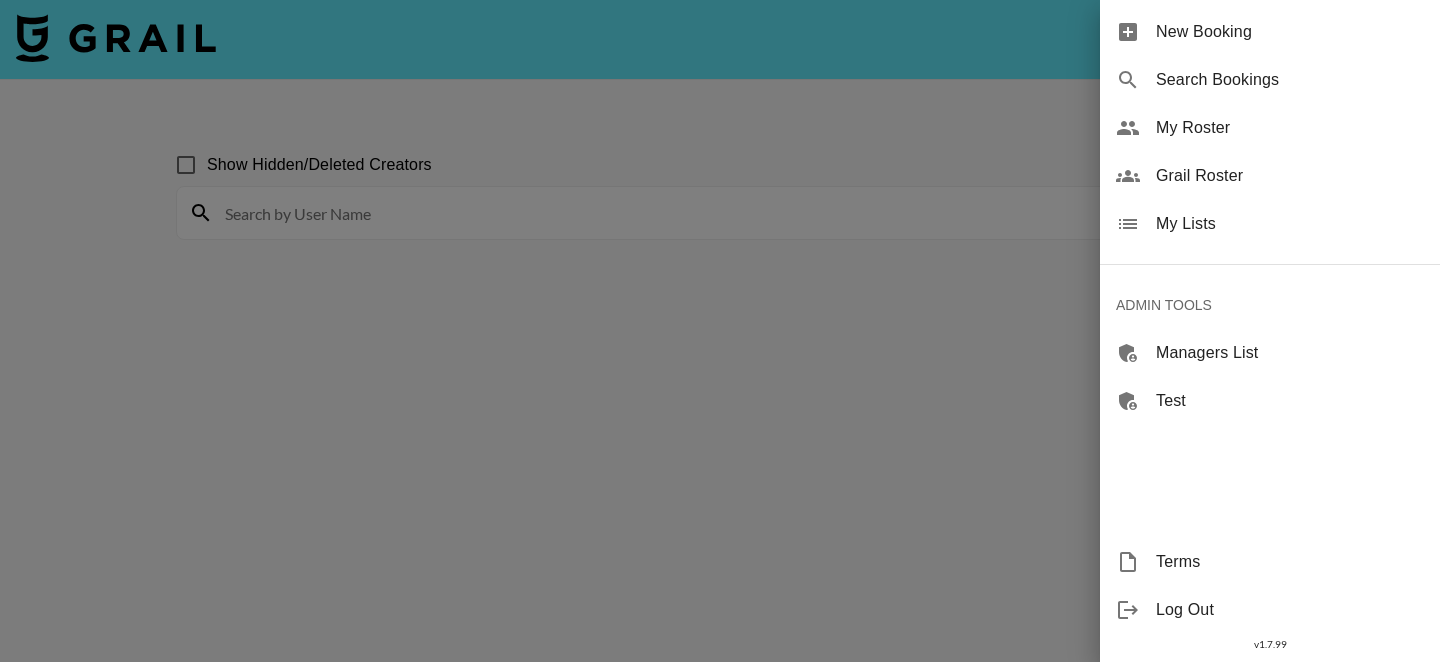 click on "Grail Roster" at bounding box center [1270, 176] 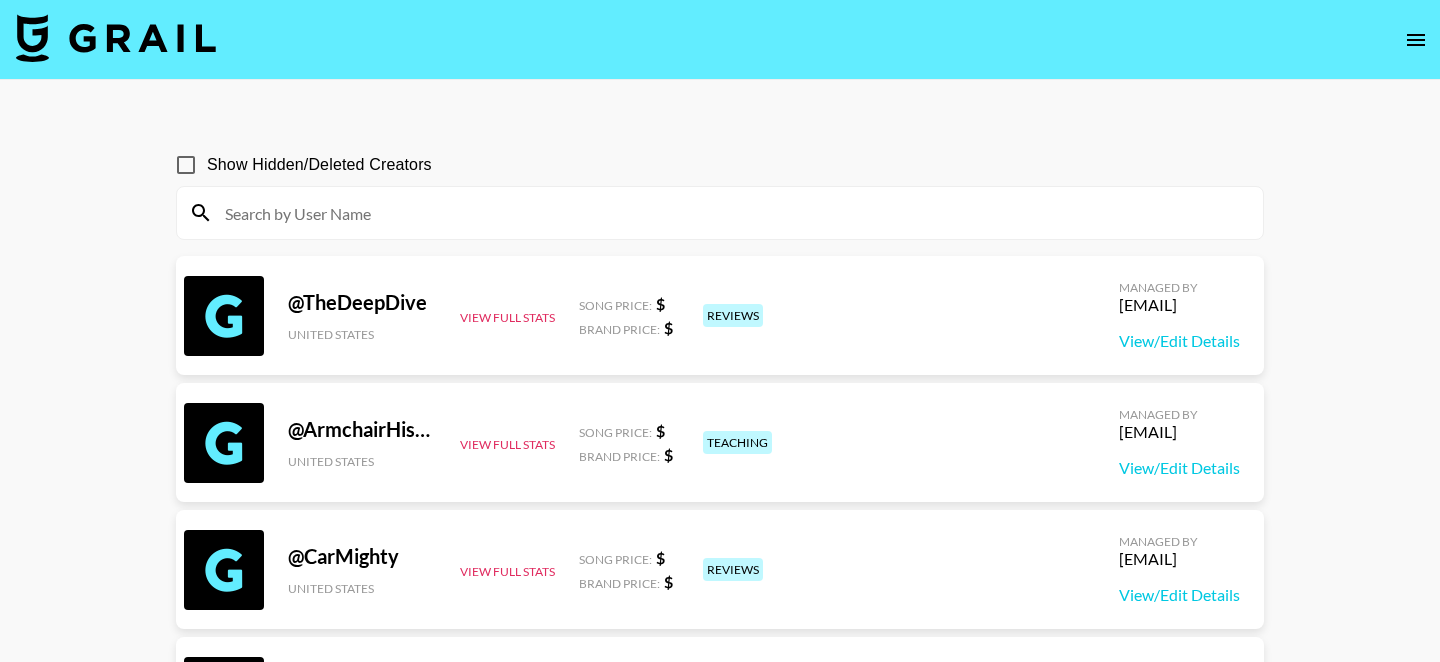 click at bounding box center (732, 213) 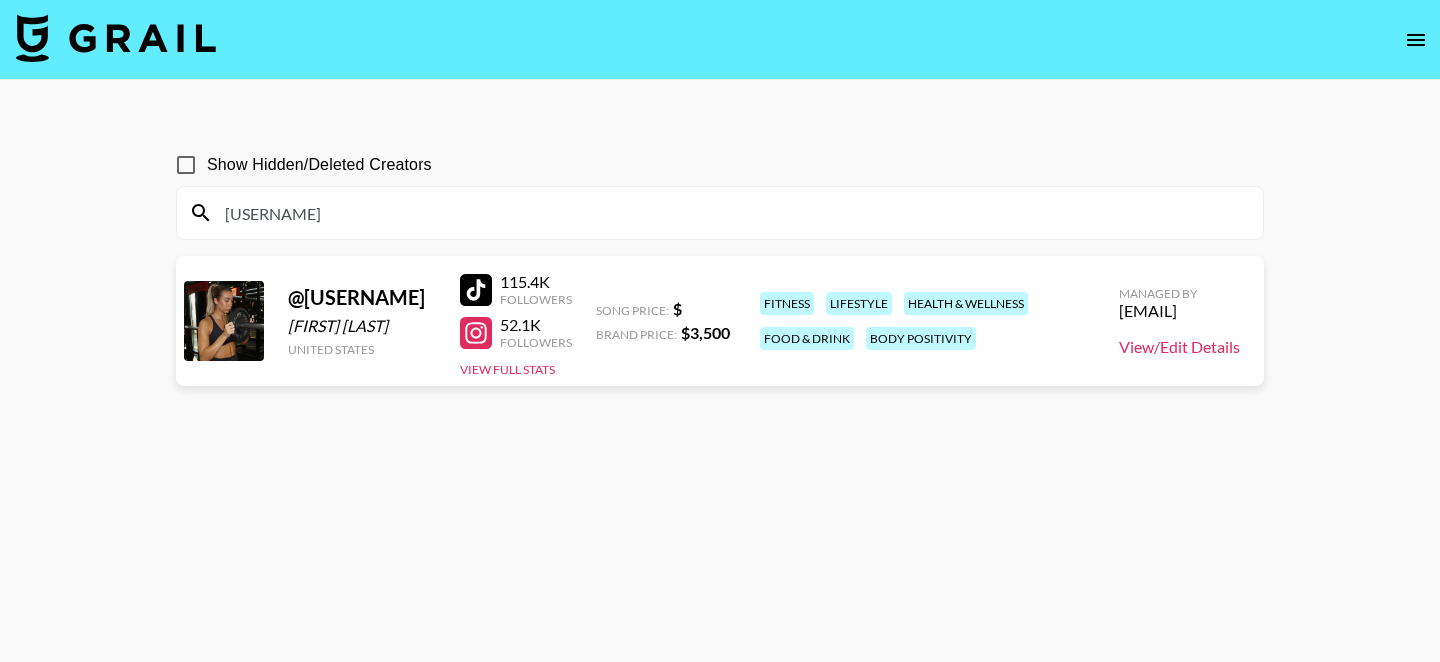 type on "[USERNAME]" 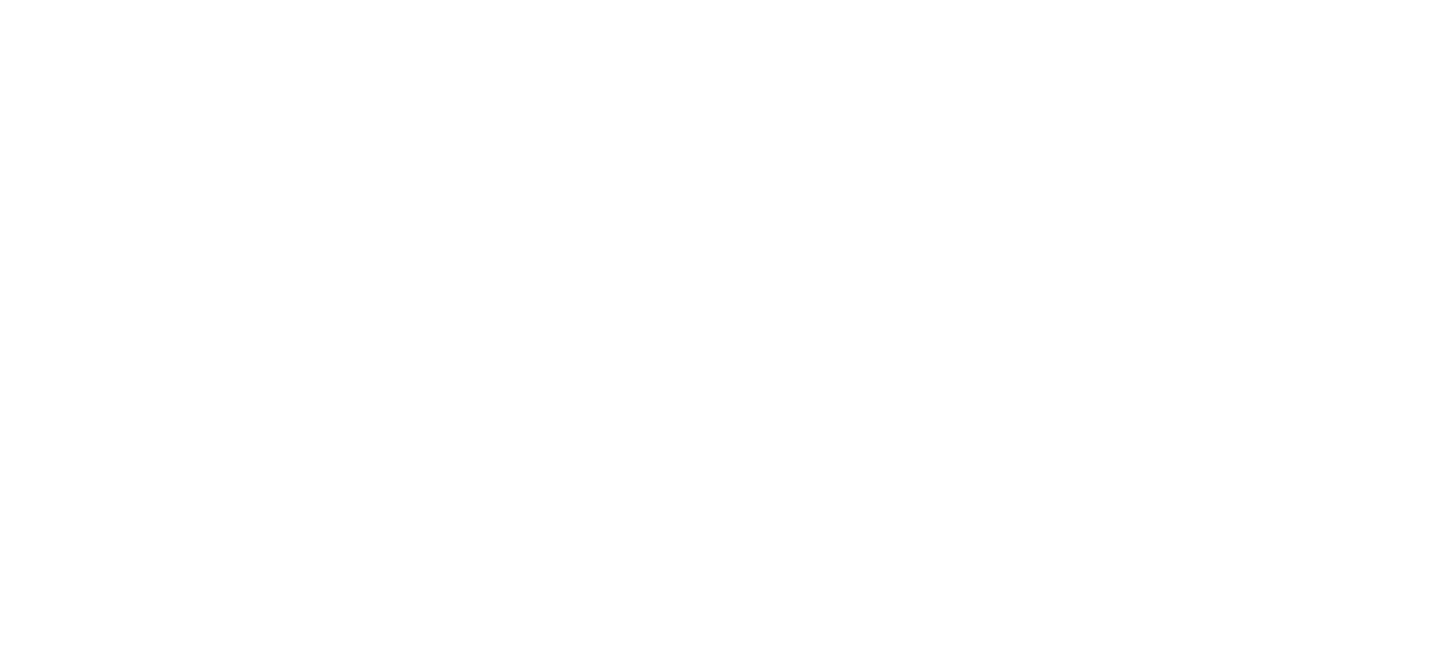 scroll, scrollTop: 0, scrollLeft: 0, axis: both 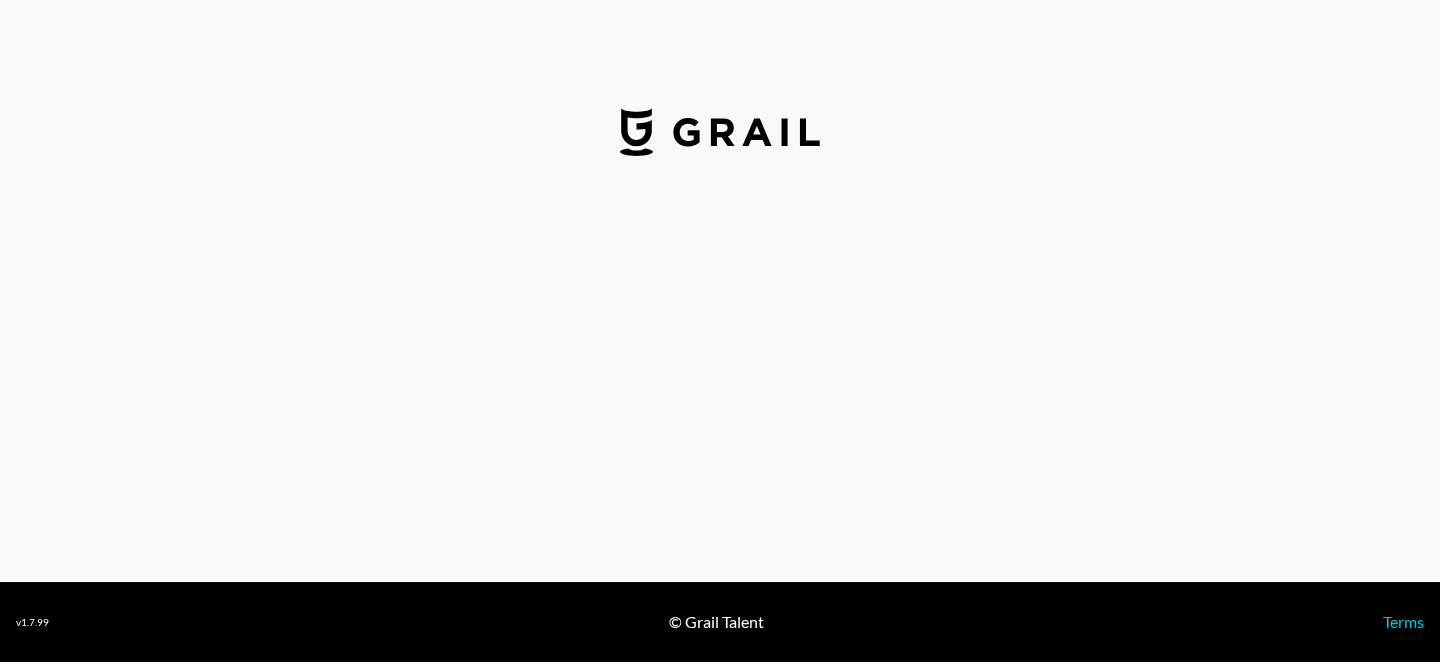 select on "USD" 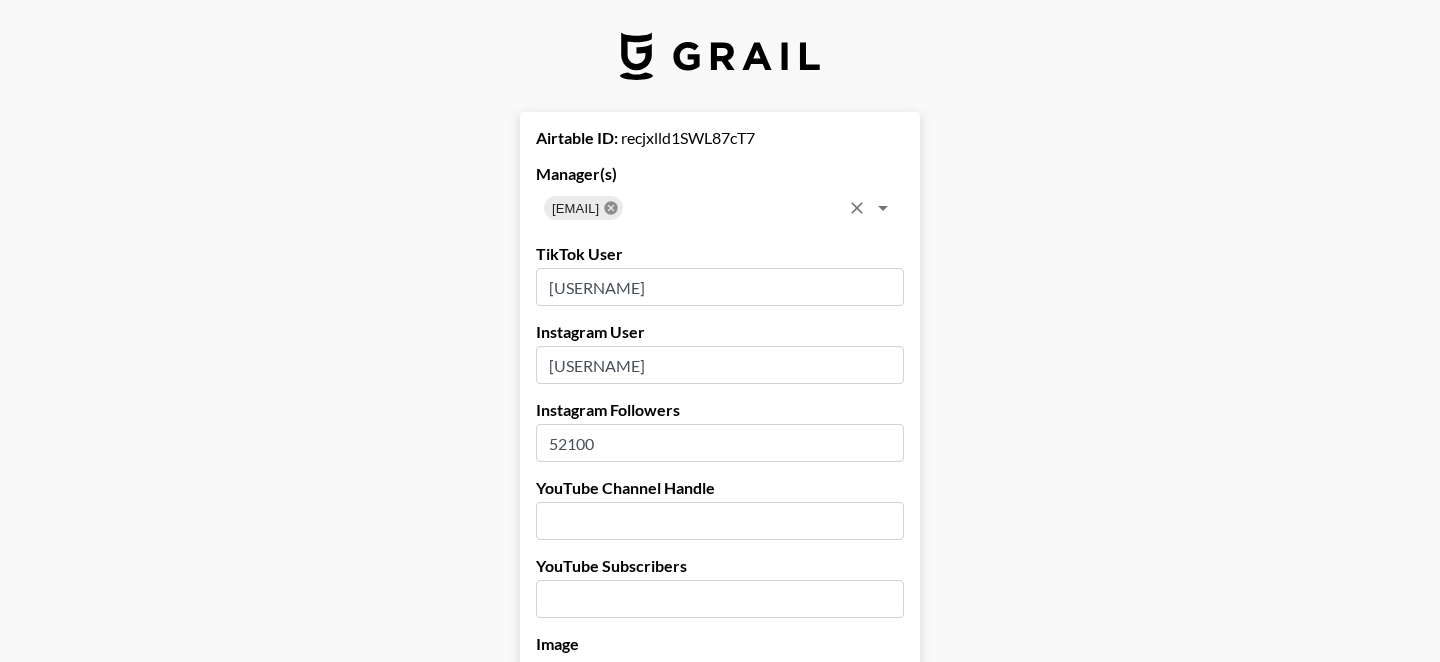 click 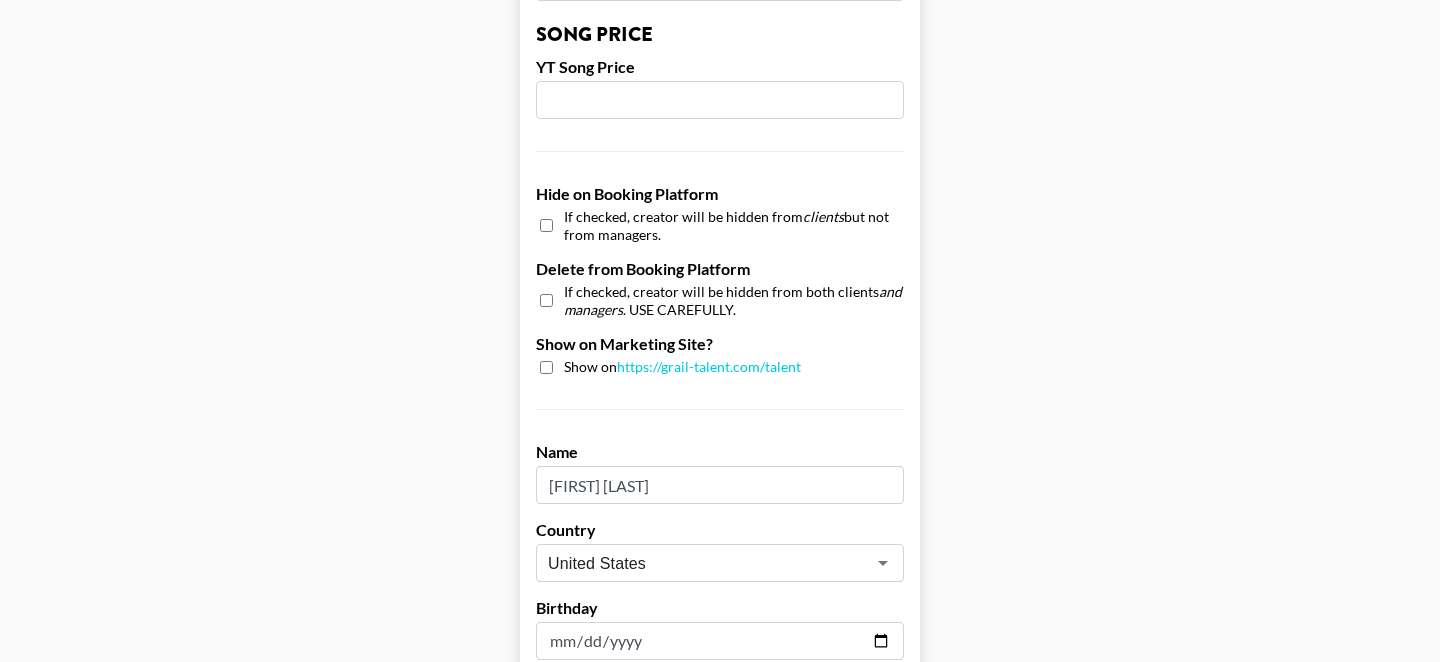 scroll, scrollTop: 1739, scrollLeft: 0, axis: vertical 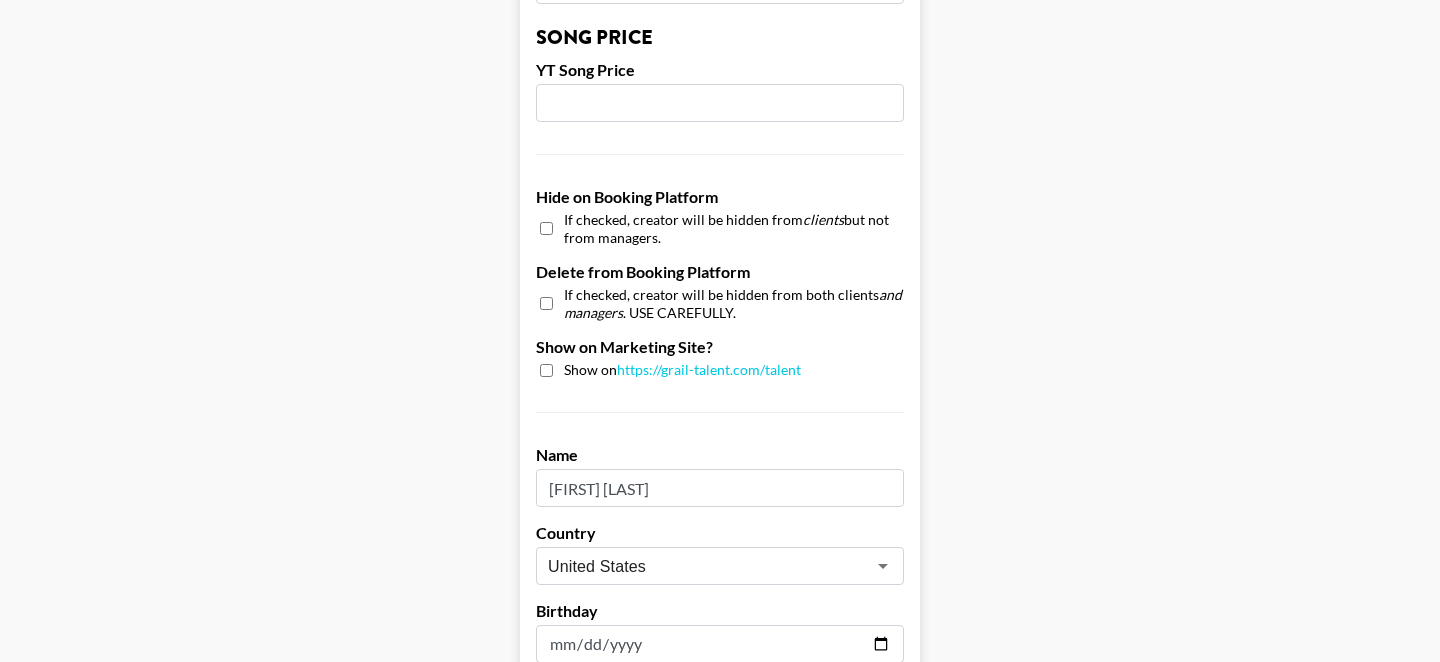 click on "If checked, creator will be hidden from  clients  but not from managers." at bounding box center [720, 228] 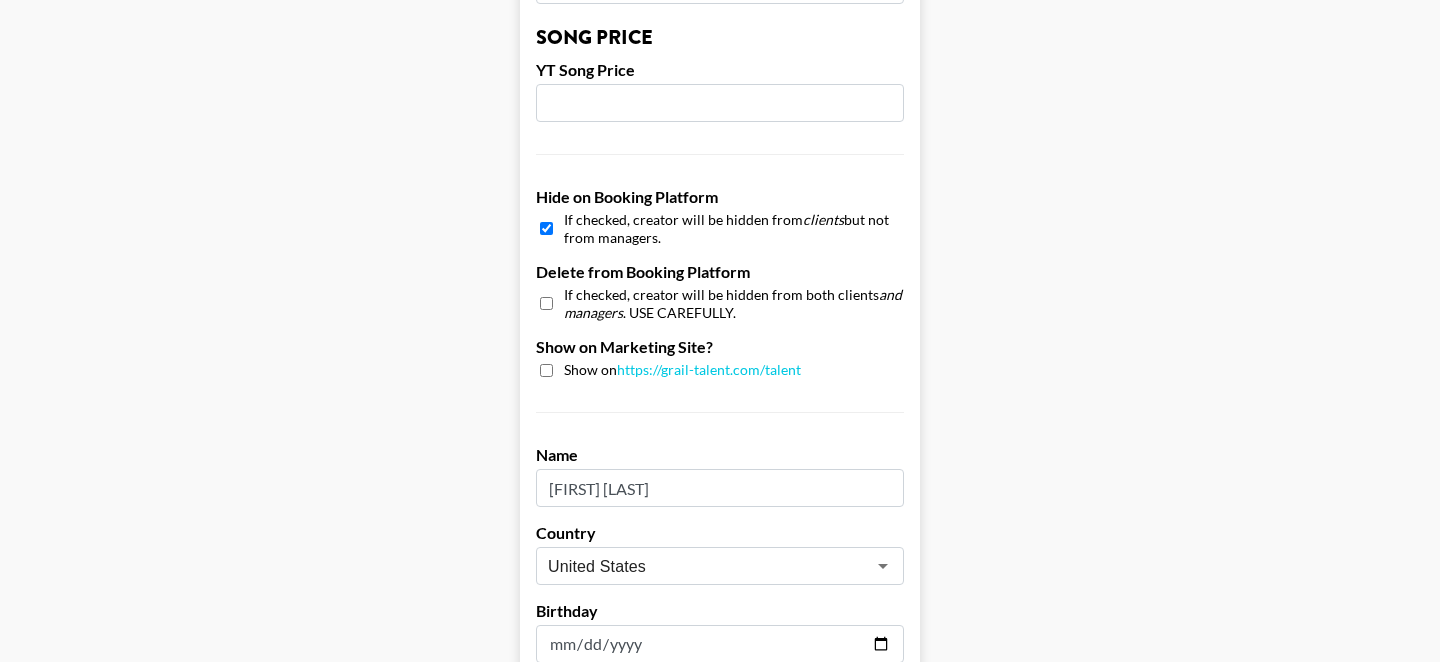 scroll, scrollTop: 2051, scrollLeft: 0, axis: vertical 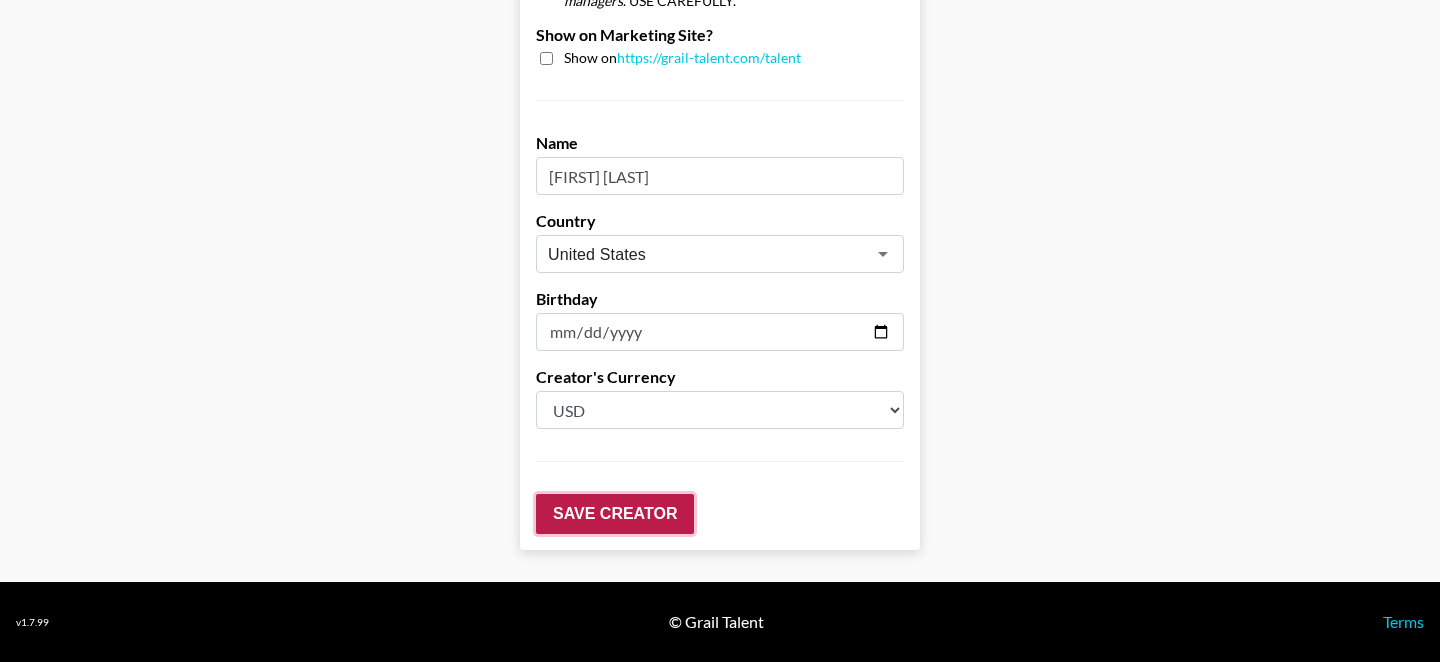 click on "Save Creator" at bounding box center [615, 514] 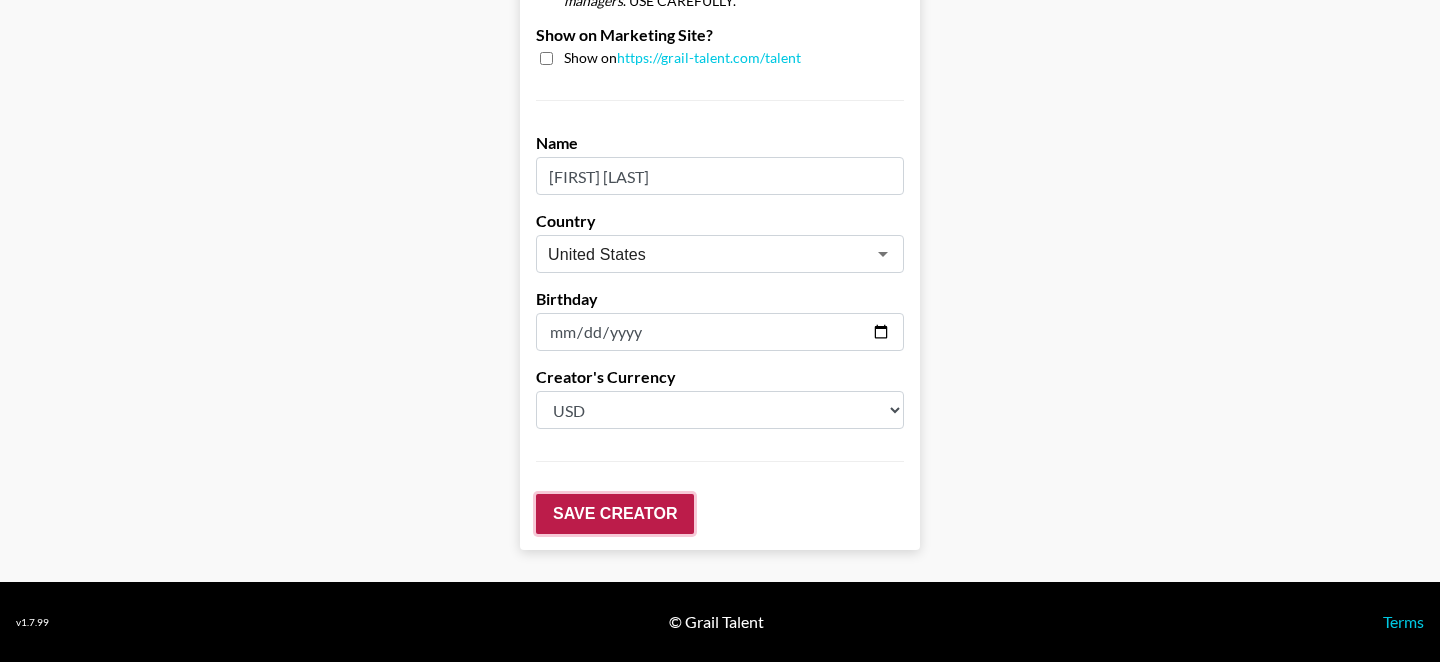 click on "Save Creator" at bounding box center [615, 514] 